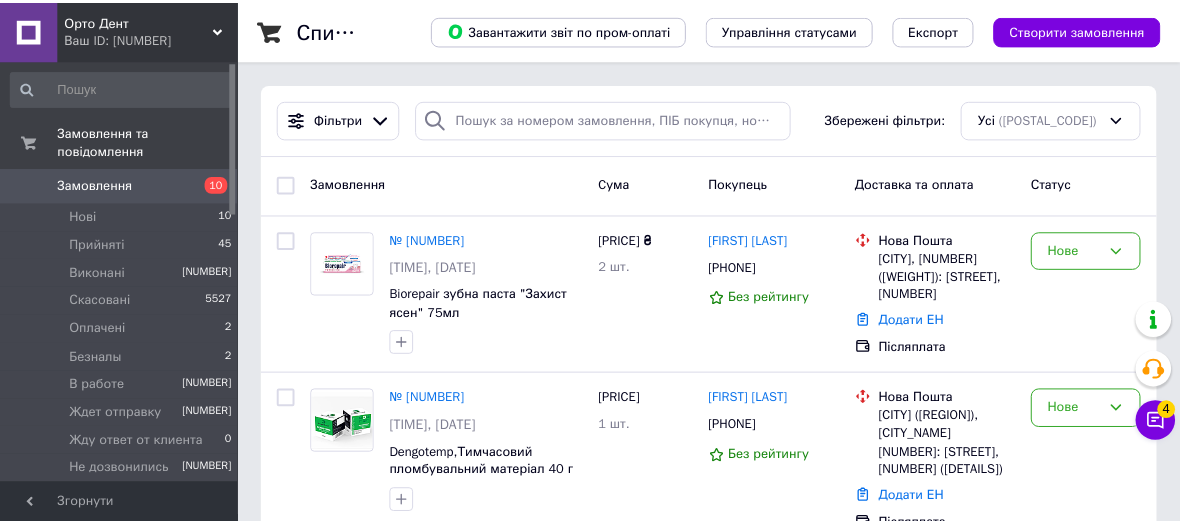 scroll, scrollTop: 0, scrollLeft: 0, axis: both 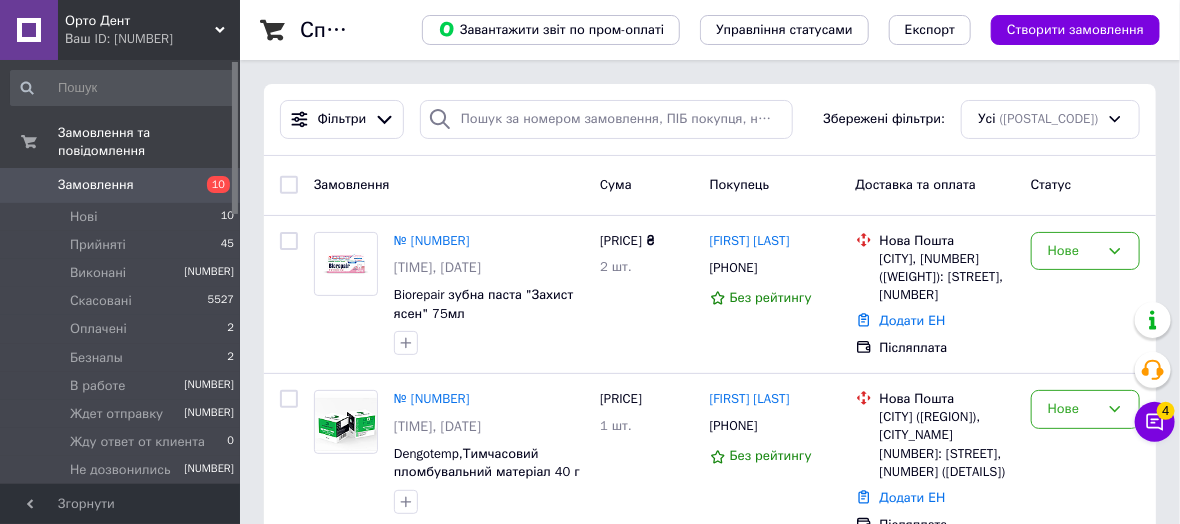 click on "Орто Дент" at bounding box center (140, 21) 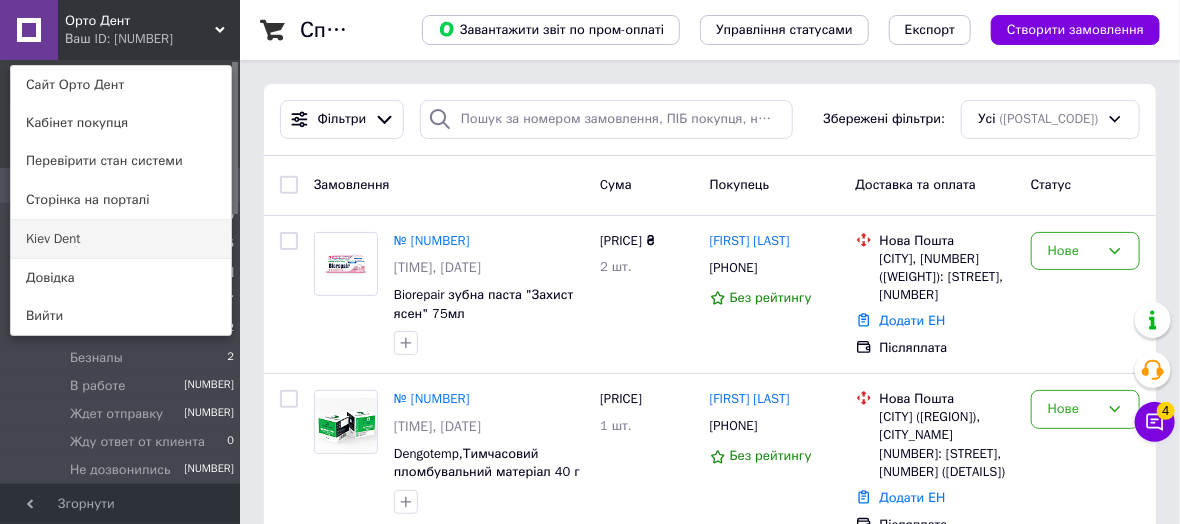 click on "Kiev Dent" at bounding box center (121, 239) 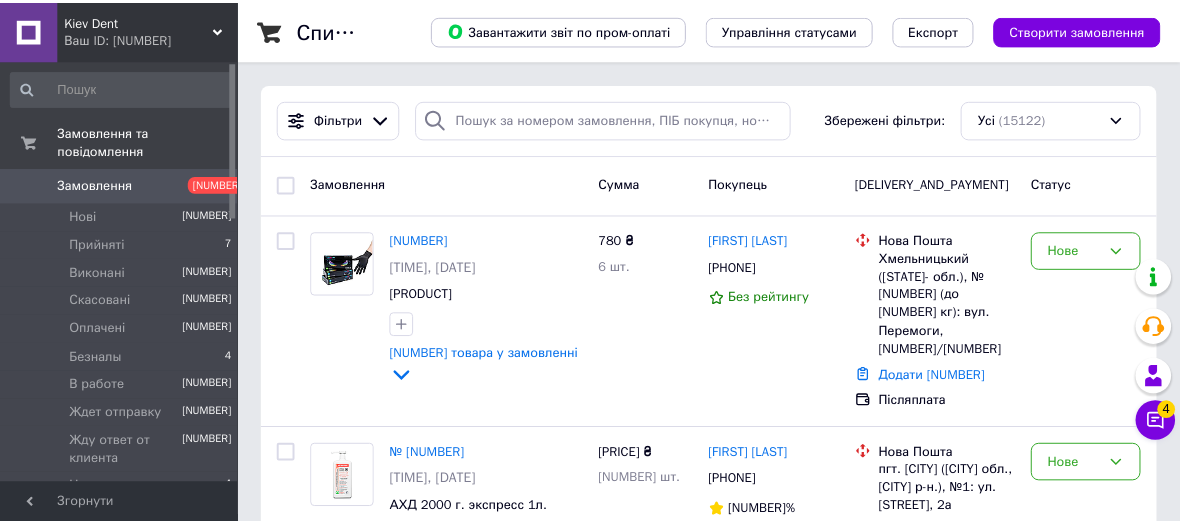scroll, scrollTop: 0, scrollLeft: 0, axis: both 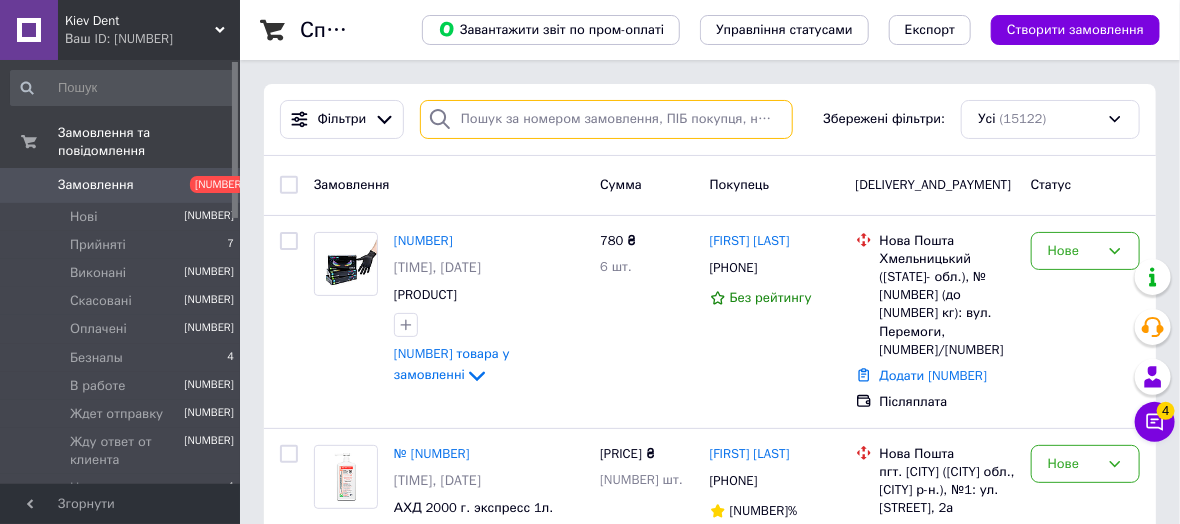click at bounding box center [606, 119] 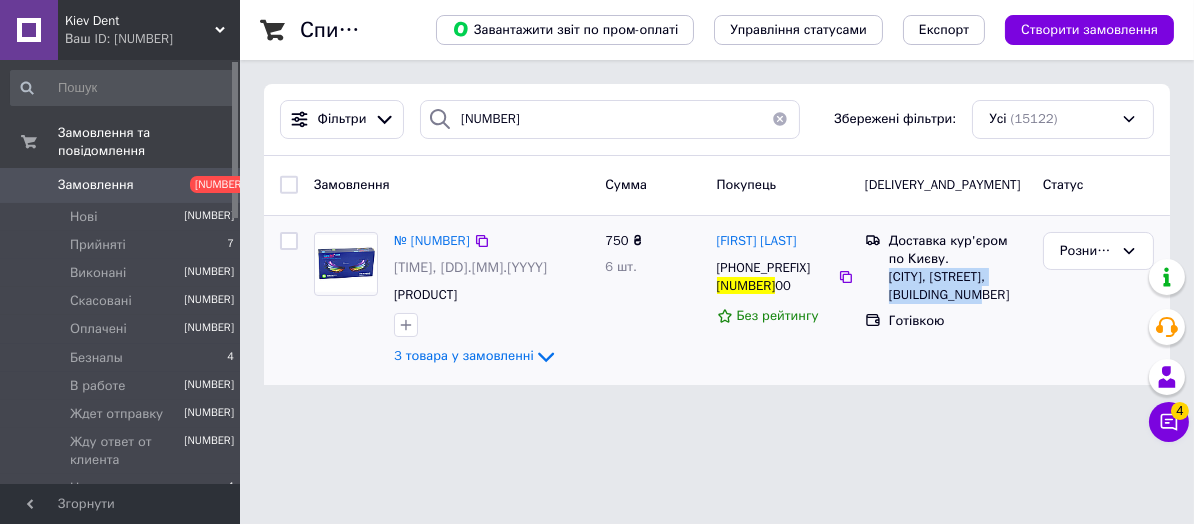 drag, startPoint x: 890, startPoint y: 278, endPoint x: 957, endPoint y: 292, distance: 68.44706 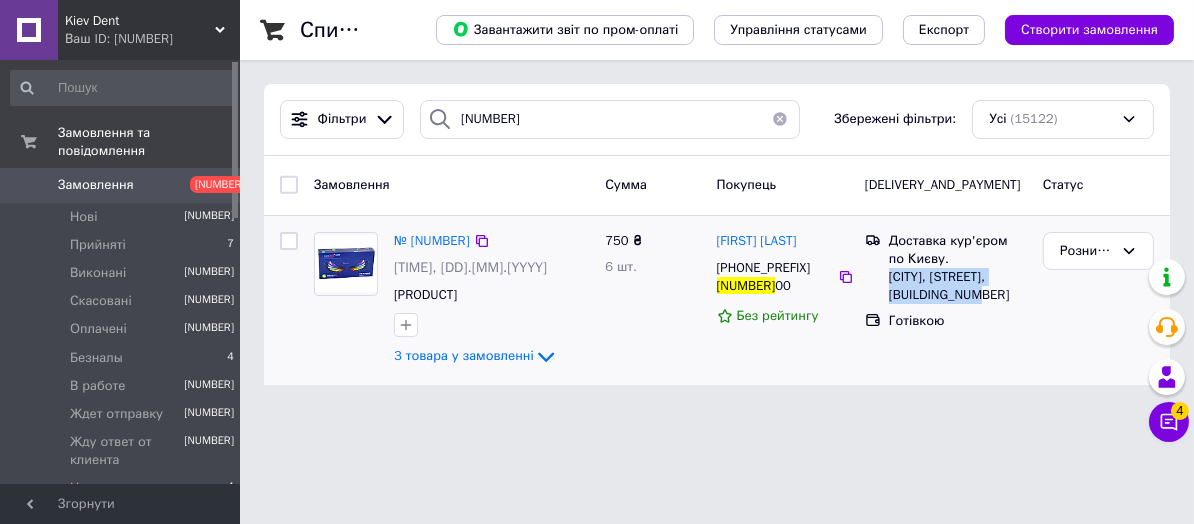 click on "[CITY], [STREET], [BUILDING_NUMBER]" at bounding box center [958, 286] 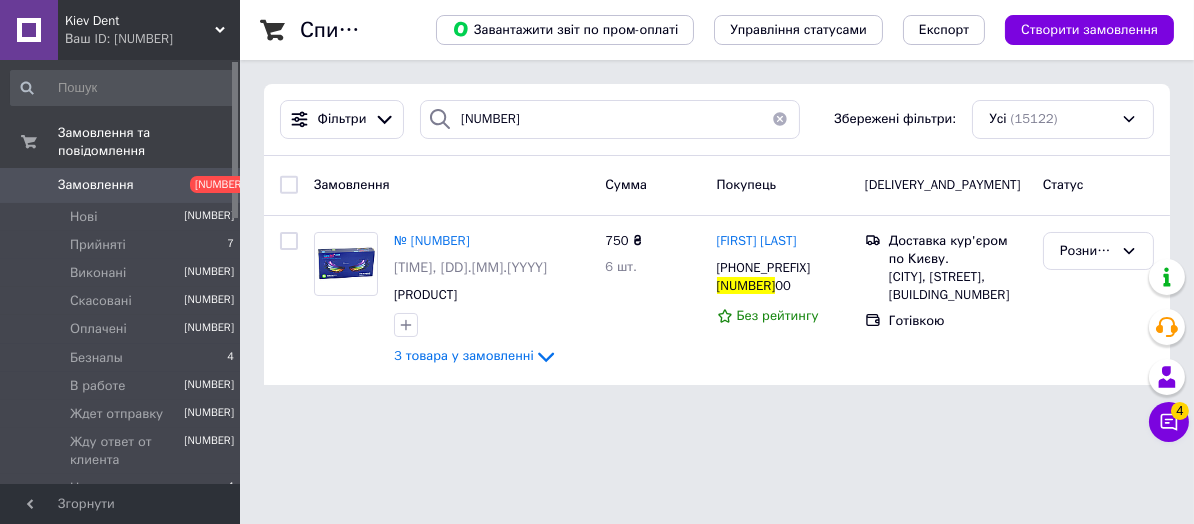 drag, startPoint x: 818, startPoint y: 265, endPoint x: 1000, endPoint y: 198, distance: 193.94072 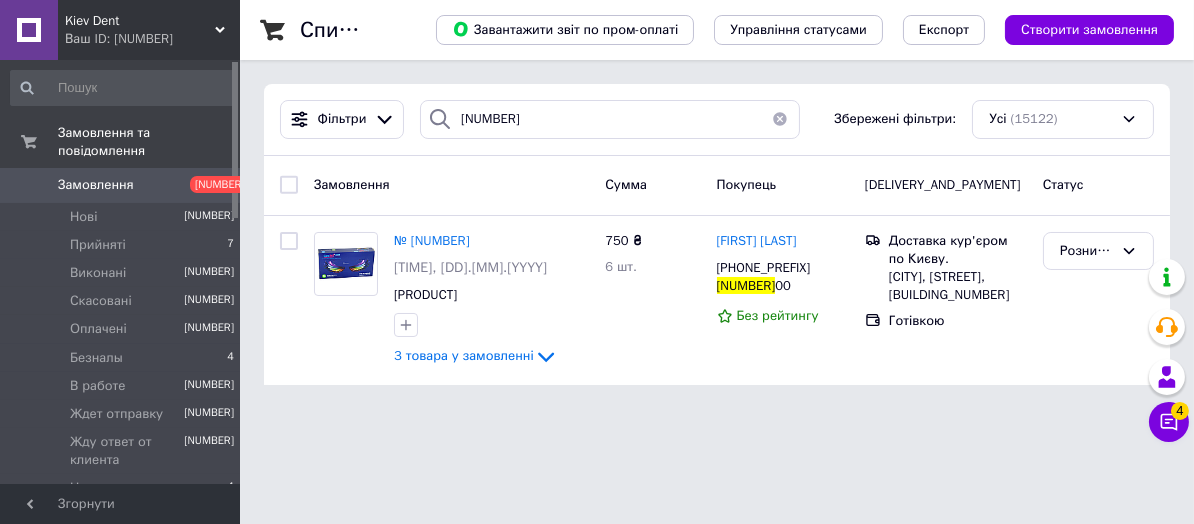 click at bounding box center (846, 277) 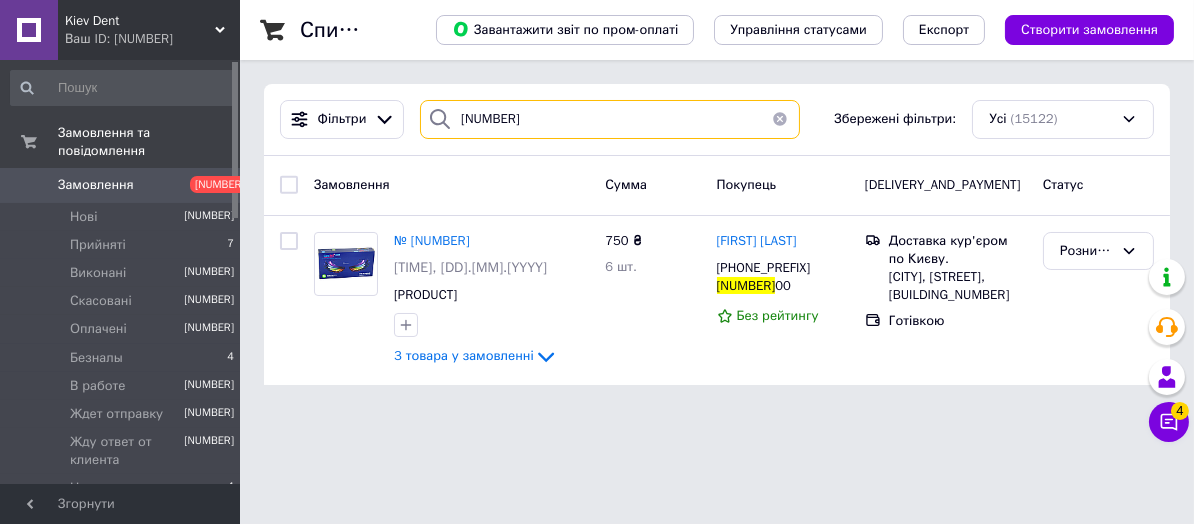 click on "[NUMBER]" at bounding box center [610, 119] 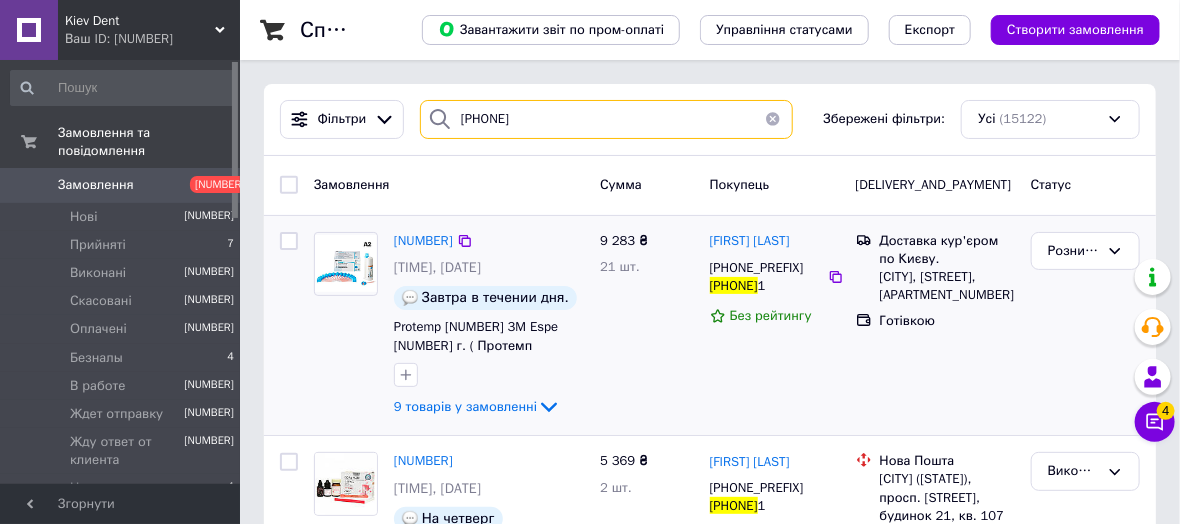 type on "[PHONE]" 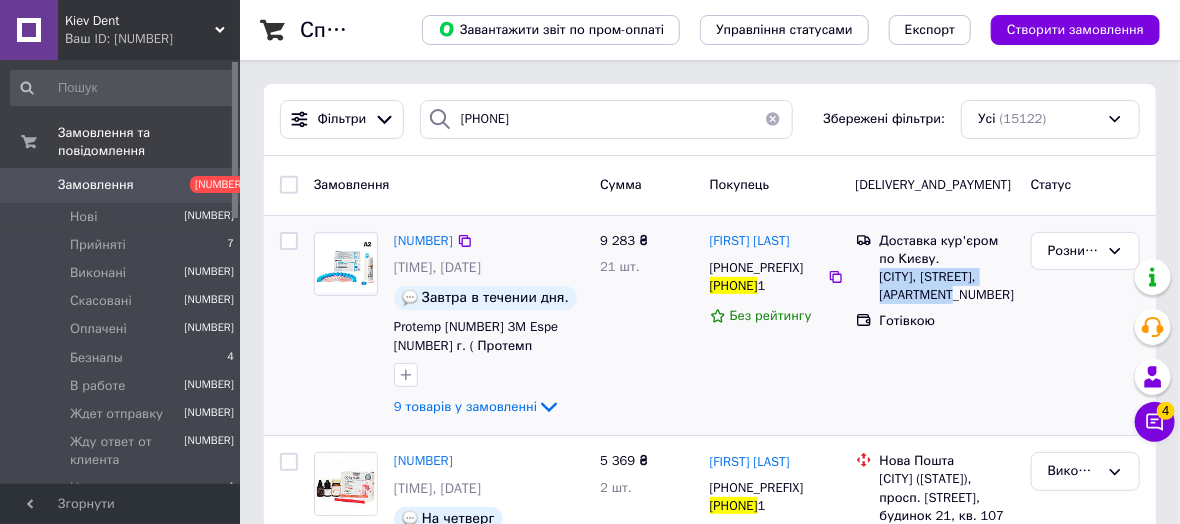 drag, startPoint x: 880, startPoint y: 279, endPoint x: 949, endPoint y: 302, distance: 72.73238 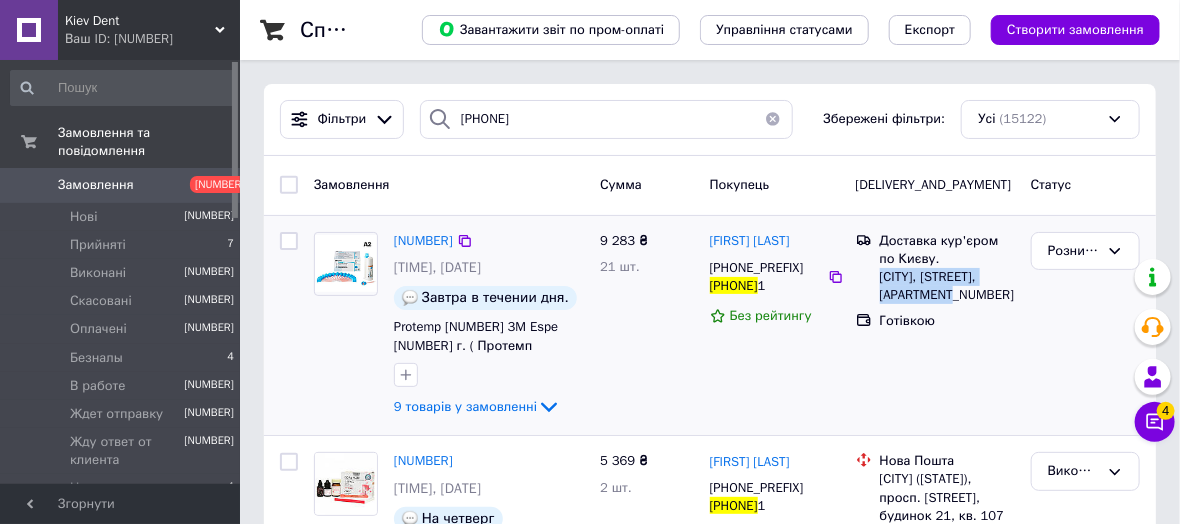 click on "[CITY], [STREET], [APARTMENT_NUMBER]" at bounding box center (947, 286) 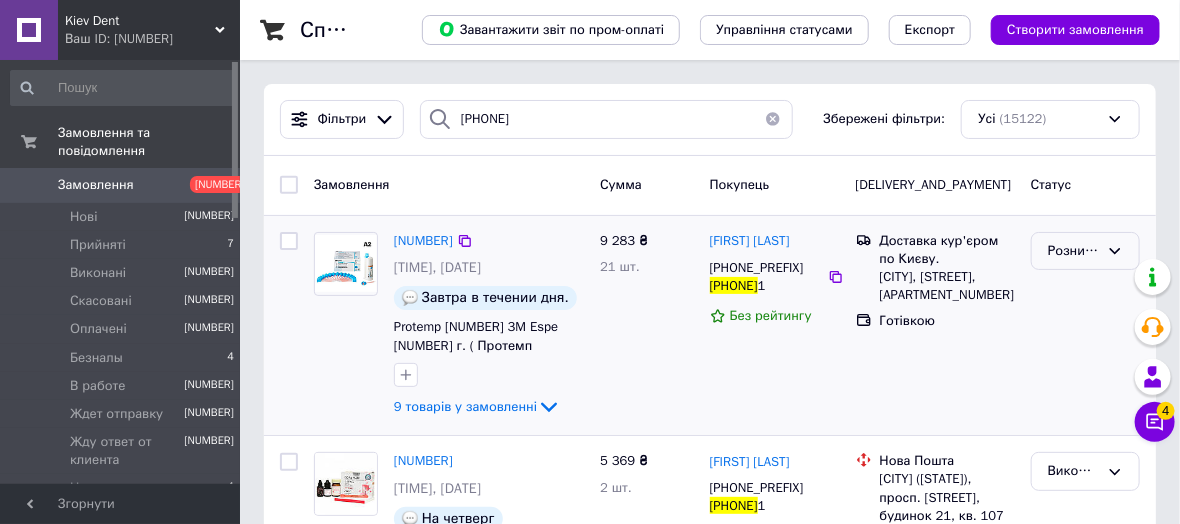 drag, startPoint x: 814, startPoint y: 268, endPoint x: 1124, endPoint y: 232, distance: 312.0833 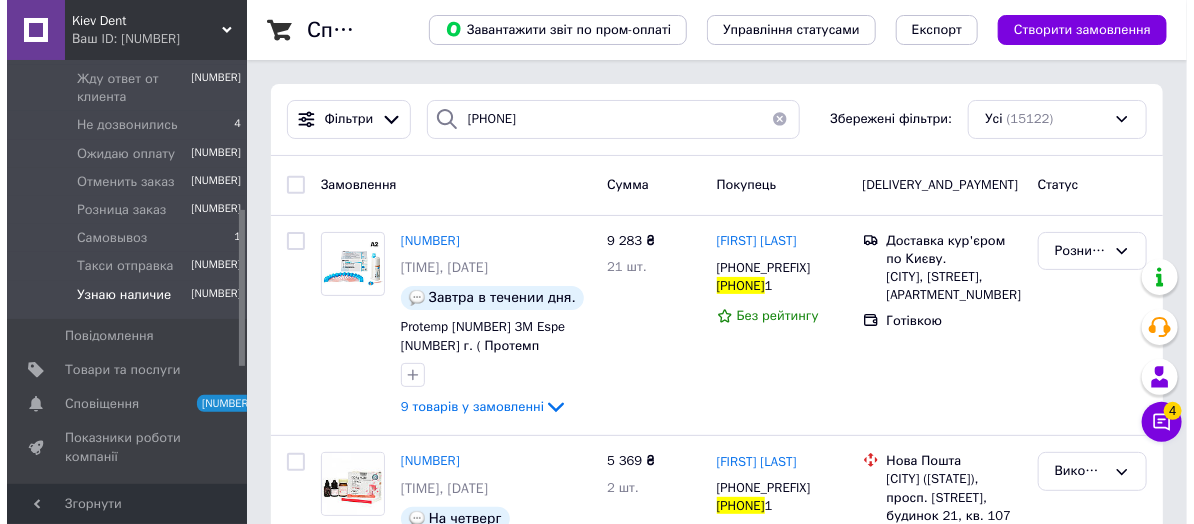 scroll, scrollTop: 636, scrollLeft: 0, axis: vertical 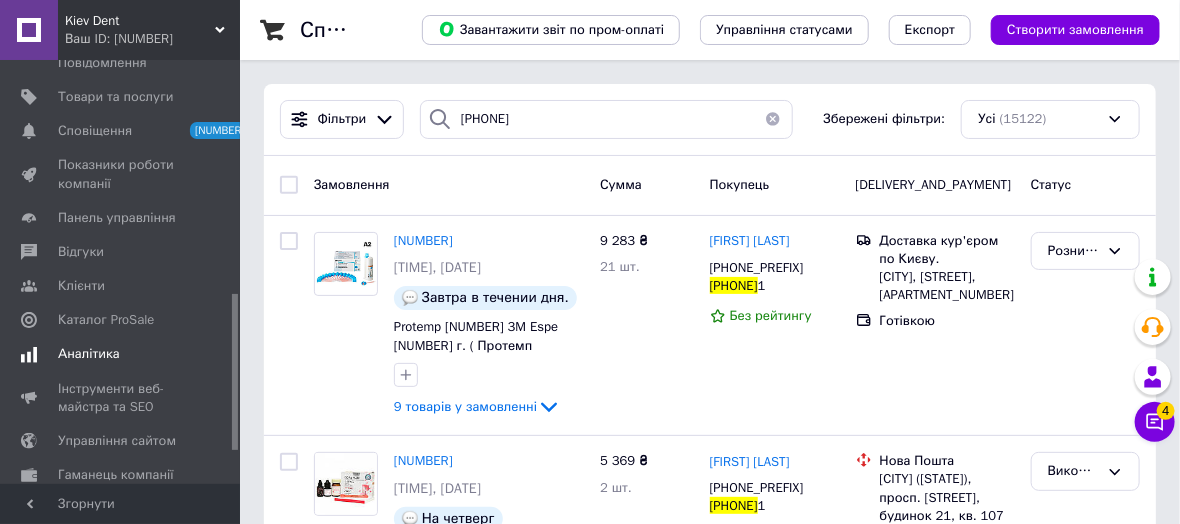 click on "Аналітика" at bounding box center (89, 354) 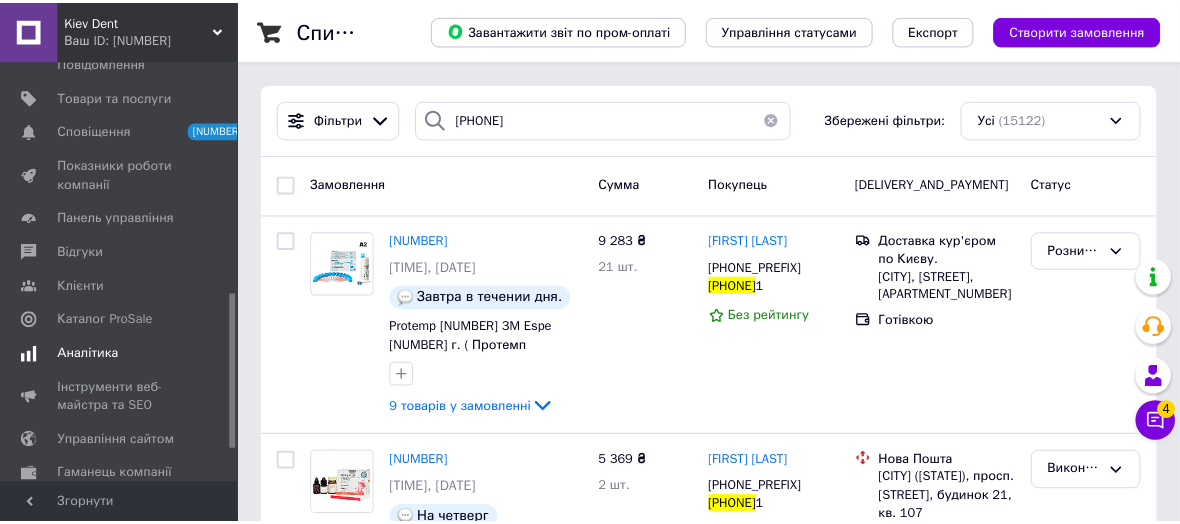 scroll, scrollTop: 125, scrollLeft: 0, axis: vertical 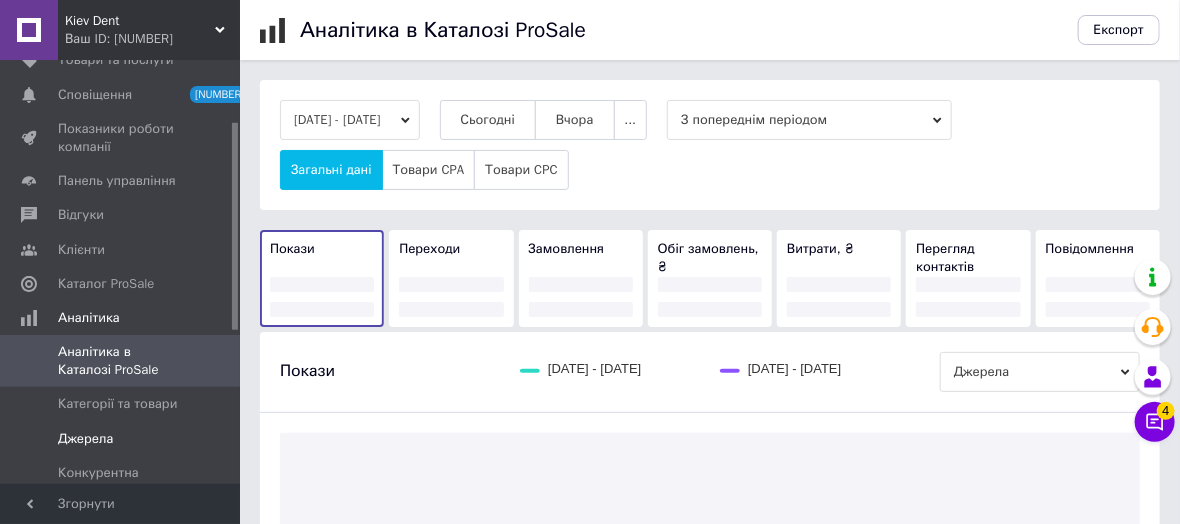 click on "Джерела" at bounding box center [85, 439] 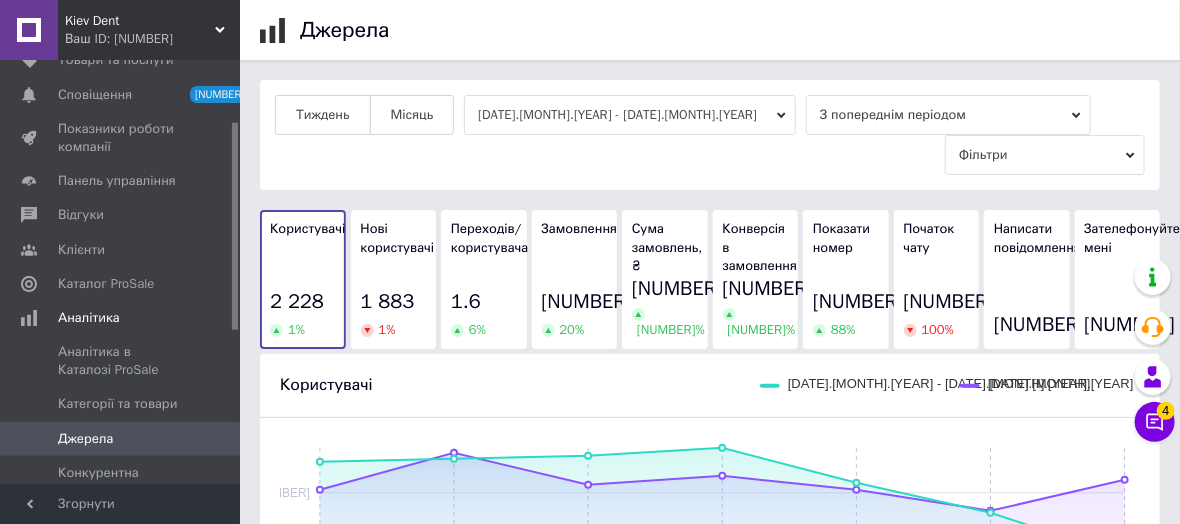 click on "[DATE].[MONTH].[YEAR] - [DATE].[MONTH].[YEAR]" at bounding box center [630, 115] 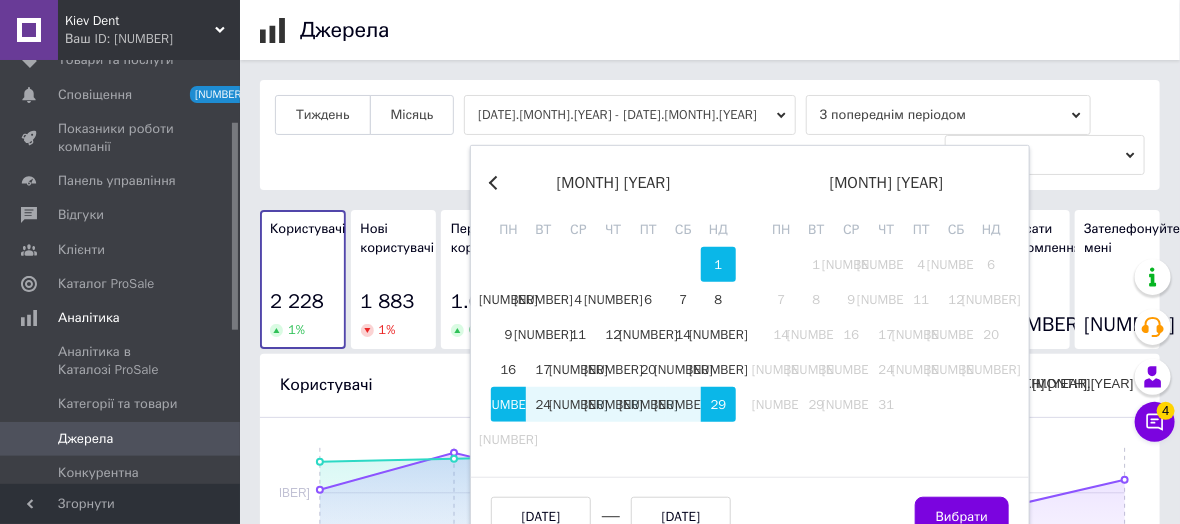 click on "1" at bounding box center [718, 264] 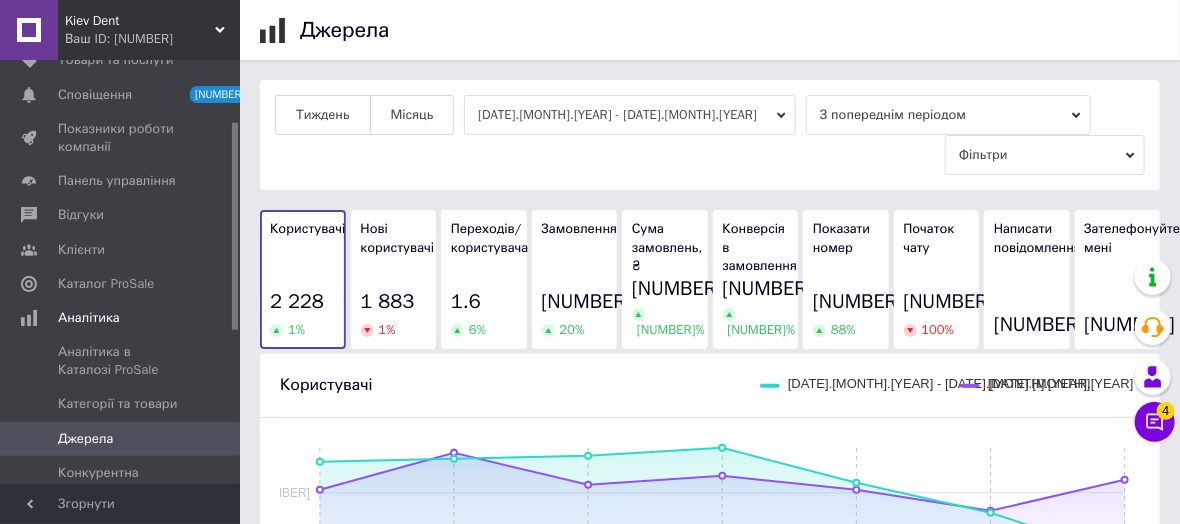 click on "Тиждень Місяць [DATE] - [DATE] З попереднім періодом Фільтри Користувачі [NUMBER] [PERCENT] Нові користувачі [NUMBER] [PERCENT] Переходів/користувача [NUMBER] [PERCENT] Замовлення [NUMBER] [PERCENT] Сума замовлень, ₴ [NUMBER] [PERCENT] Конверсія в замовлення [PERCENT] [PERCENT] Показати номер [NUMBER] [PERCENT] Початок чату [NUMBER] [PERCENT] Написати повідомлення [NUMBER] Зателефонуйте мені [NUMBER] Користувачі [DATE] - [DATE] [DATE] - [DATE] [DATE] [DATE] [DATE] [DATE] [DATE] [DATE] [DATE] [NUMBER] [NUMBER] [NUMBER] Замовлення Канали Користувачі Нові користувачі Переходів/користувача Замовлення Конверсія в замовлення Сума замовлень Платний трафік [NUMBER] [NUMBER] [NUMBER] [NUMBER] [PERCENT] [NUMBER] ₴ Пошукові системи [NUMBER] [NUMBER] [NUMBER] [NUMBER] [PERCENT] [NUMBER] ₴ [NUMBER] [NUMBER] [NUMBER] [NUMBER]" at bounding box center [710, 770] 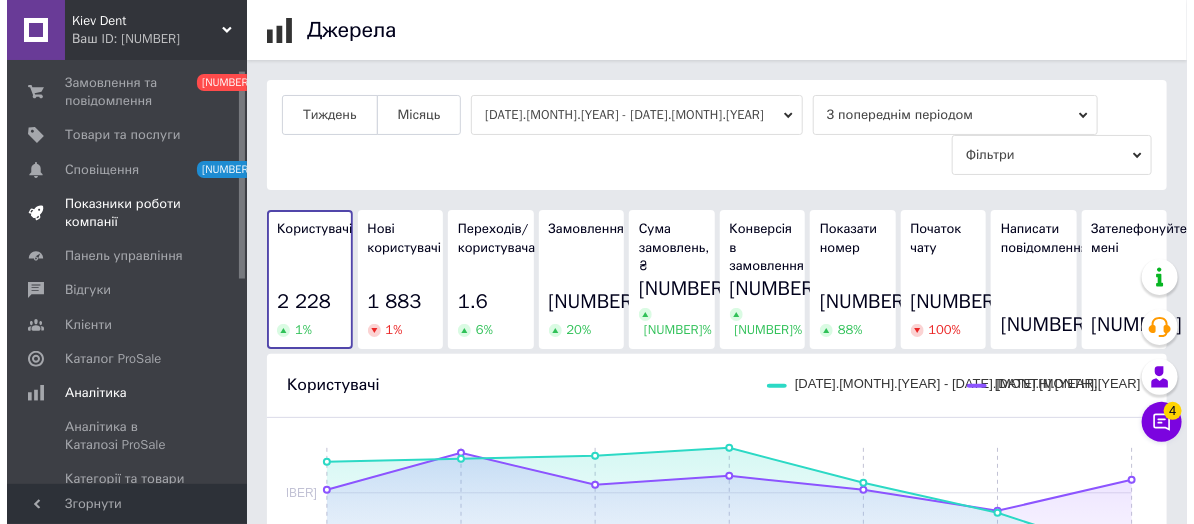scroll, scrollTop: 0, scrollLeft: 0, axis: both 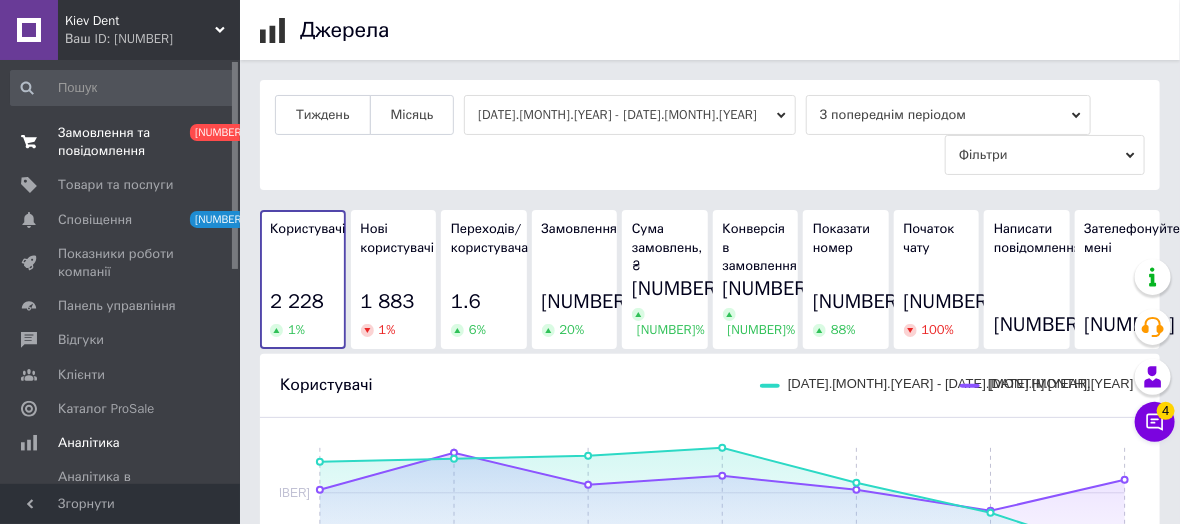 click on "Замовлення та повідомлення" at bounding box center (121, 142) 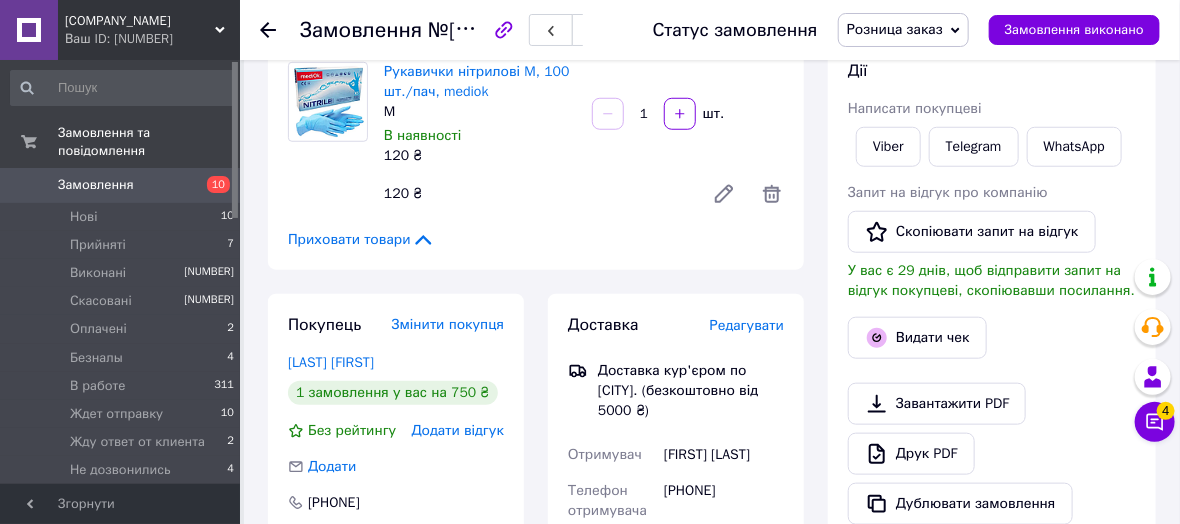 scroll, scrollTop: 818, scrollLeft: 0, axis: vertical 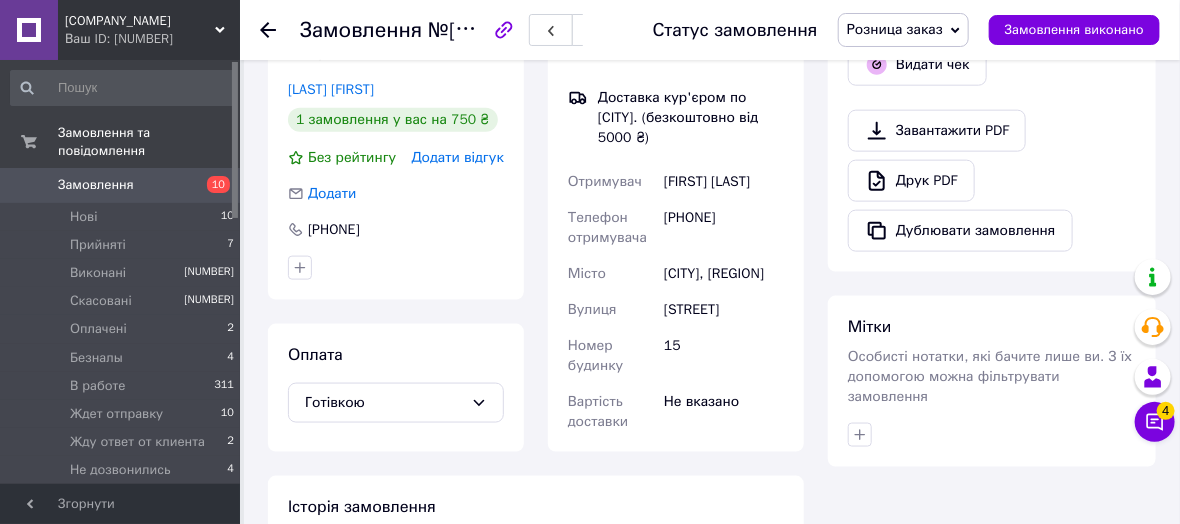 drag, startPoint x: 665, startPoint y: 344, endPoint x: 776, endPoint y: 351, distance: 111.220505 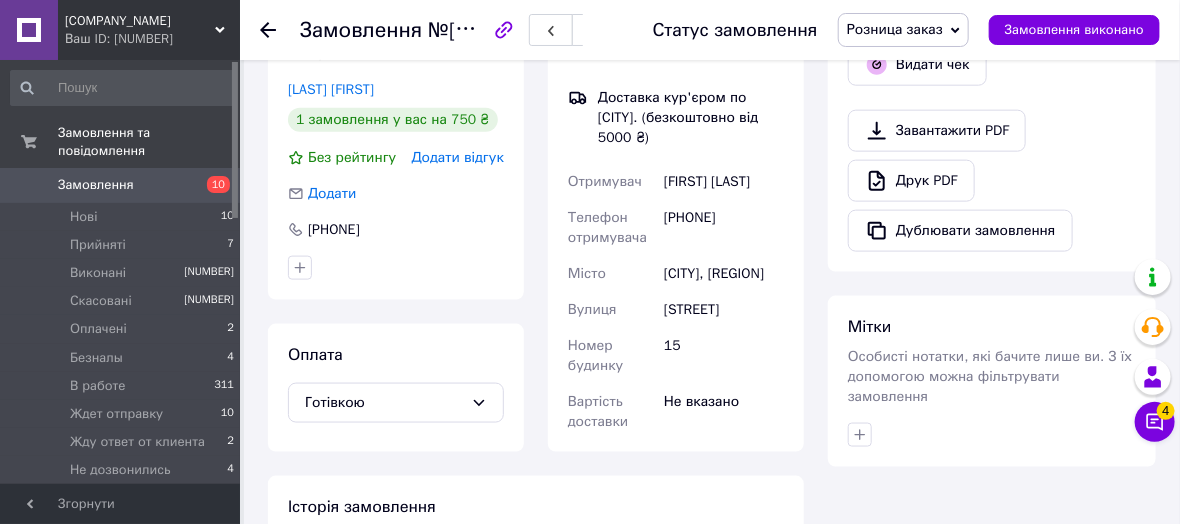 copy on "[STREET]" 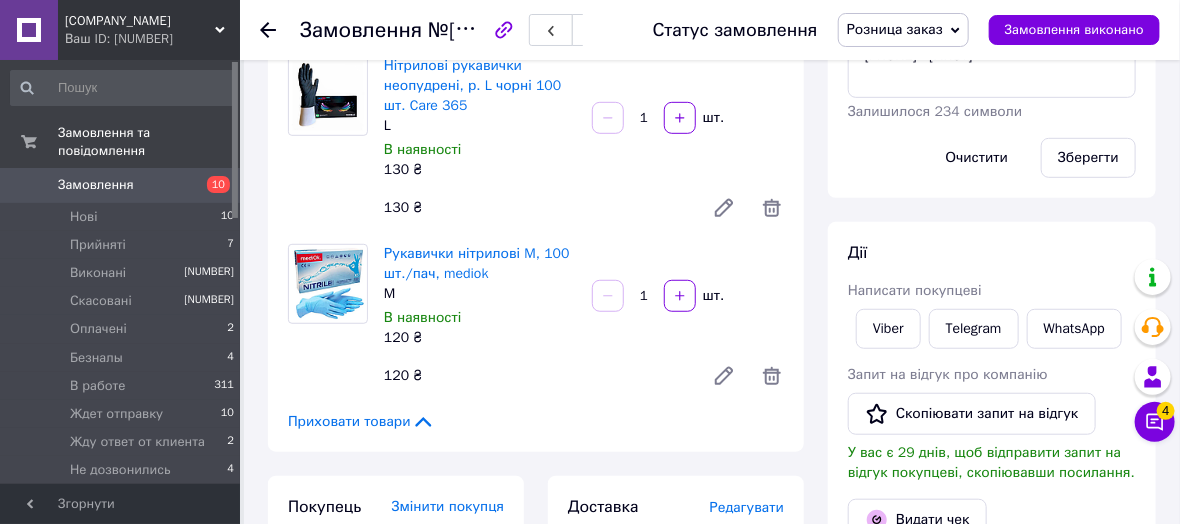 scroll, scrollTop: 90, scrollLeft: 0, axis: vertical 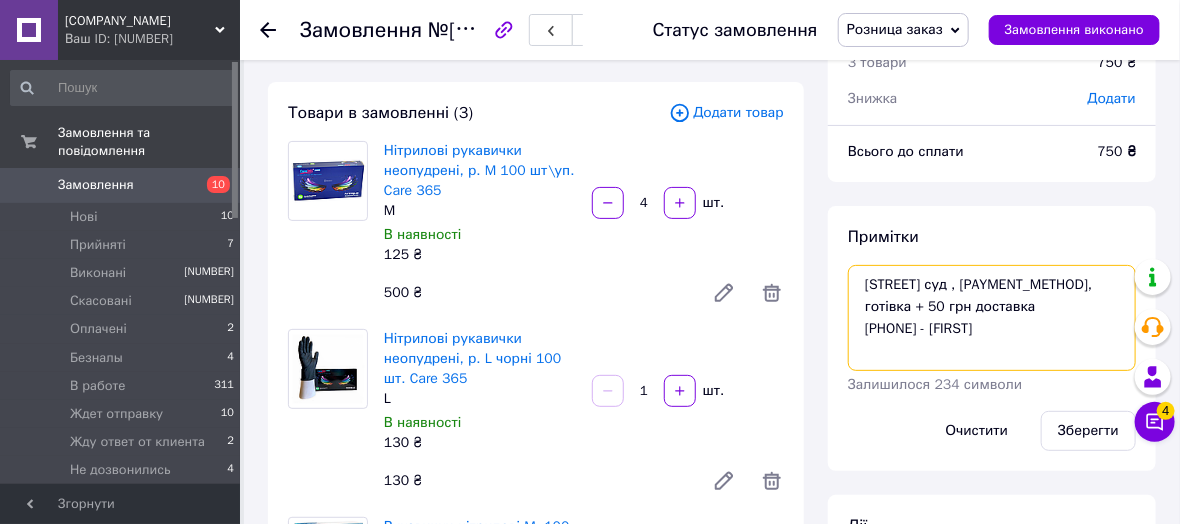 drag, startPoint x: 867, startPoint y: 287, endPoint x: 970, endPoint y: 285, distance: 103.01942 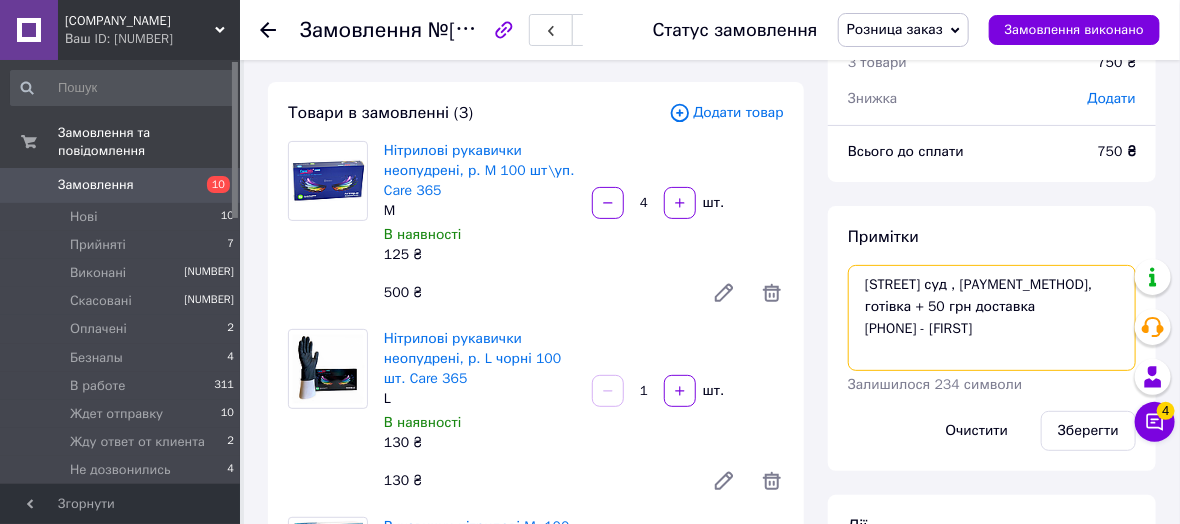 click on "[STREET] суд , [PAYMENT_METHOD], готівка + 50 грн доставка
[PHONE] - [FIRST]" at bounding box center [992, 318] 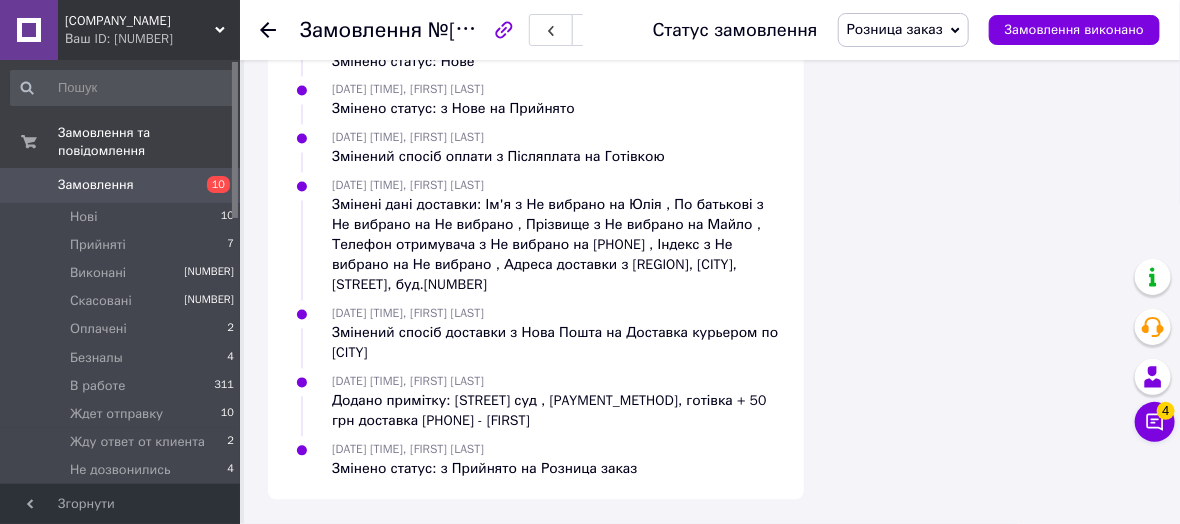 scroll, scrollTop: 1388, scrollLeft: 0, axis: vertical 